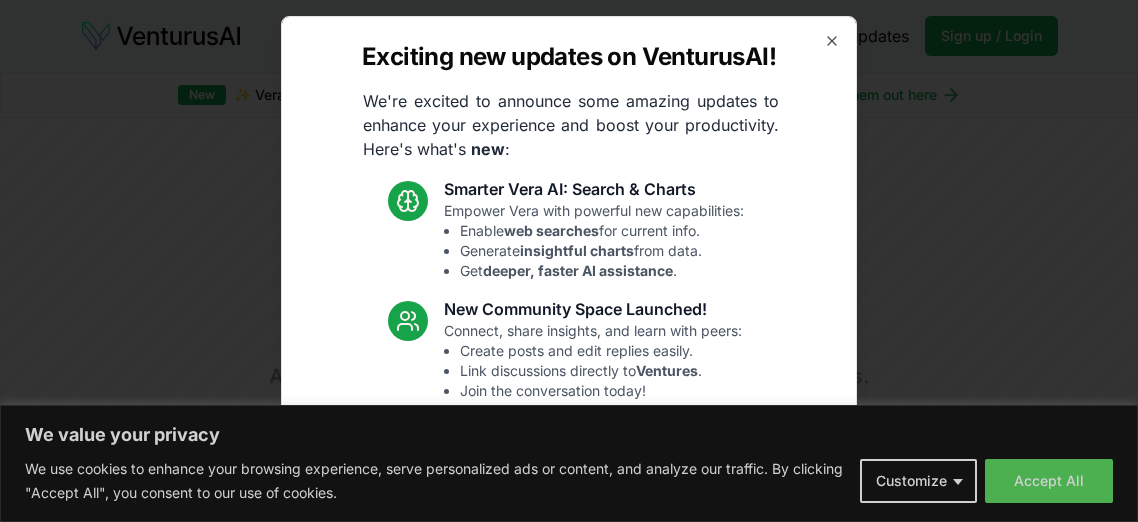 scroll, scrollTop: 0, scrollLeft: 0, axis: both 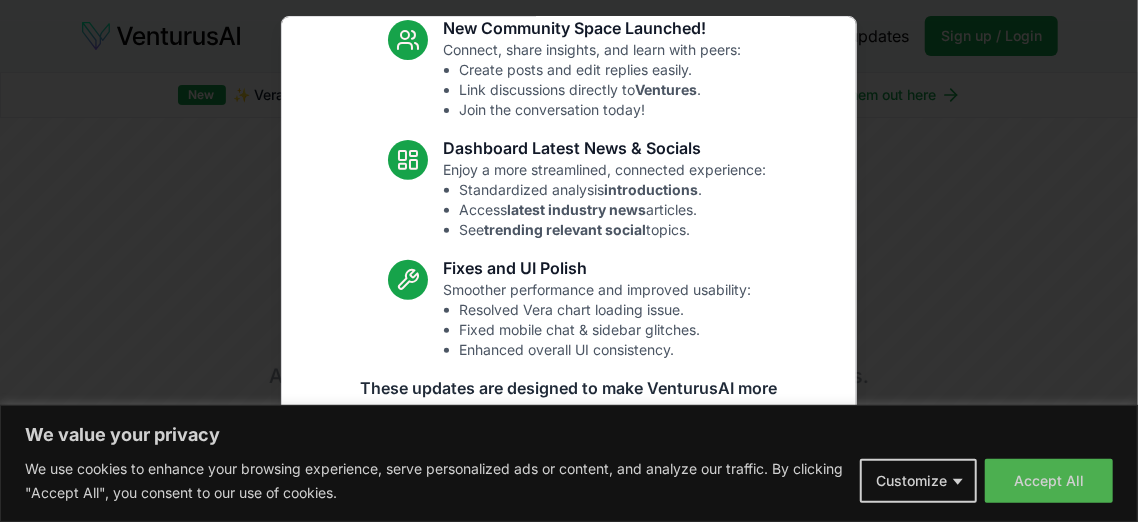 click on "These updates are designed to make VenturusAI more powerful, intuitive, and user-friendly. Let us know what you think—we're always here to improve! 🚀" at bounding box center (569, 412) 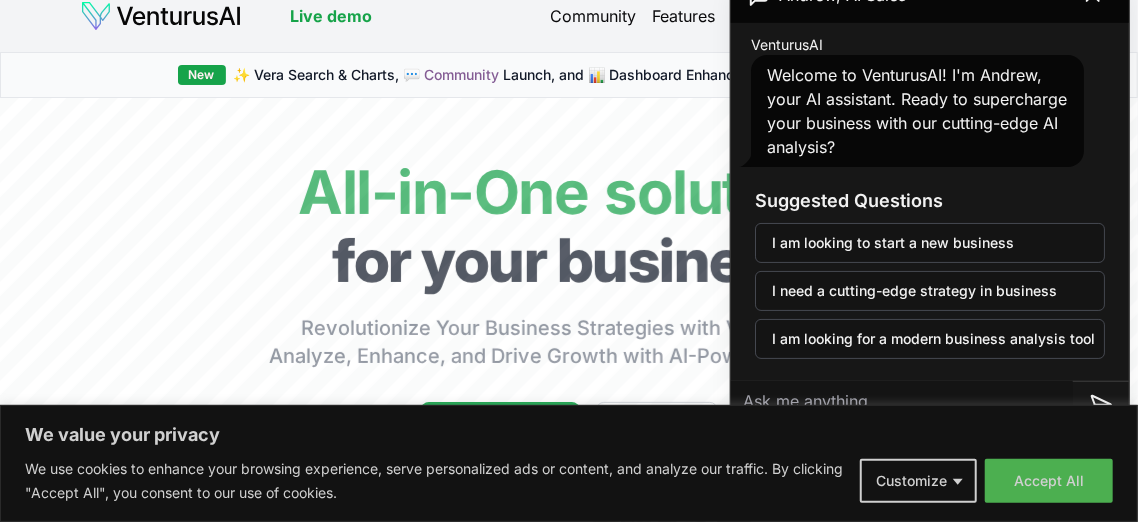 scroll, scrollTop: 0, scrollLeft: 0, axis: both 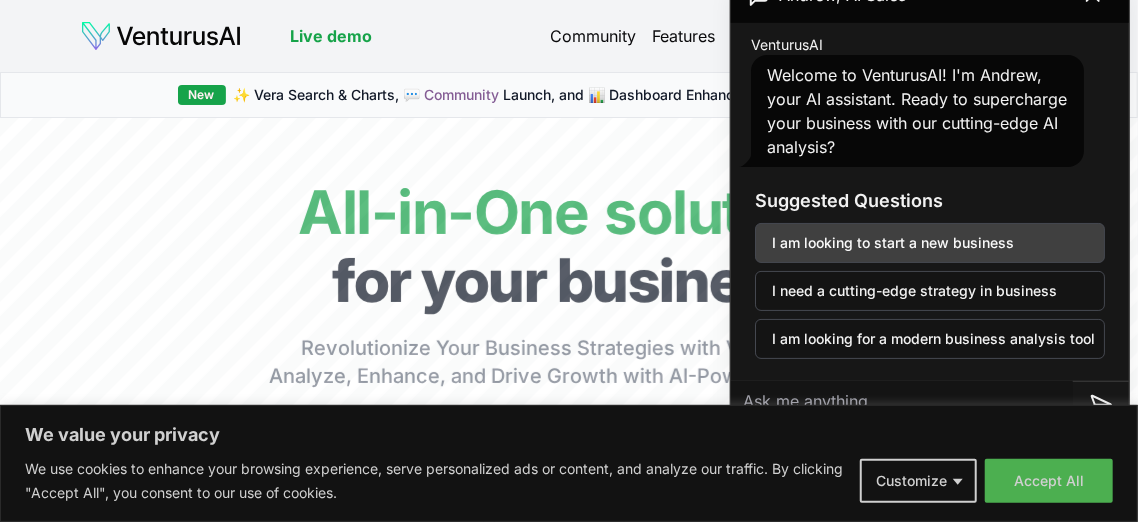click on "I am looking to start a new business" at bounding box center [930, 243] 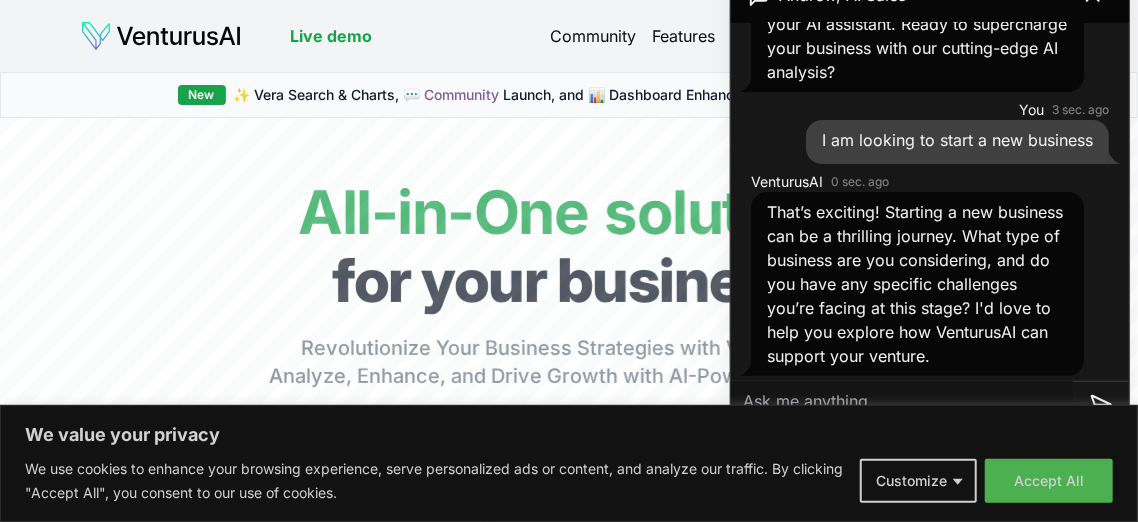 scroll, scrollTop: 0, scrollLeft: 0, axis: both 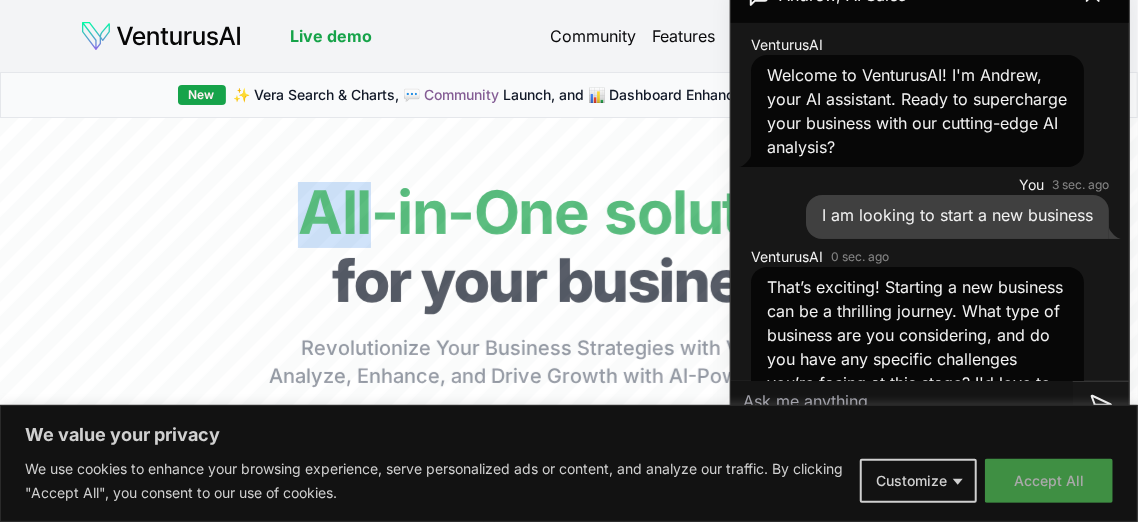 click on "Accept All" at bounding box center [1049, 481] 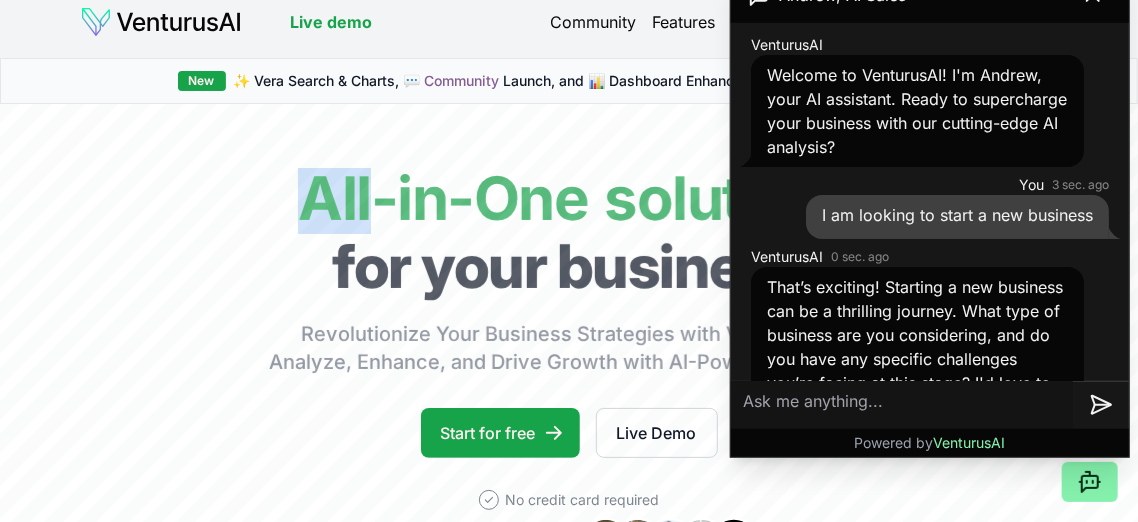 scroll, scrollTop: 0, scrollLeft: 0, axis: both 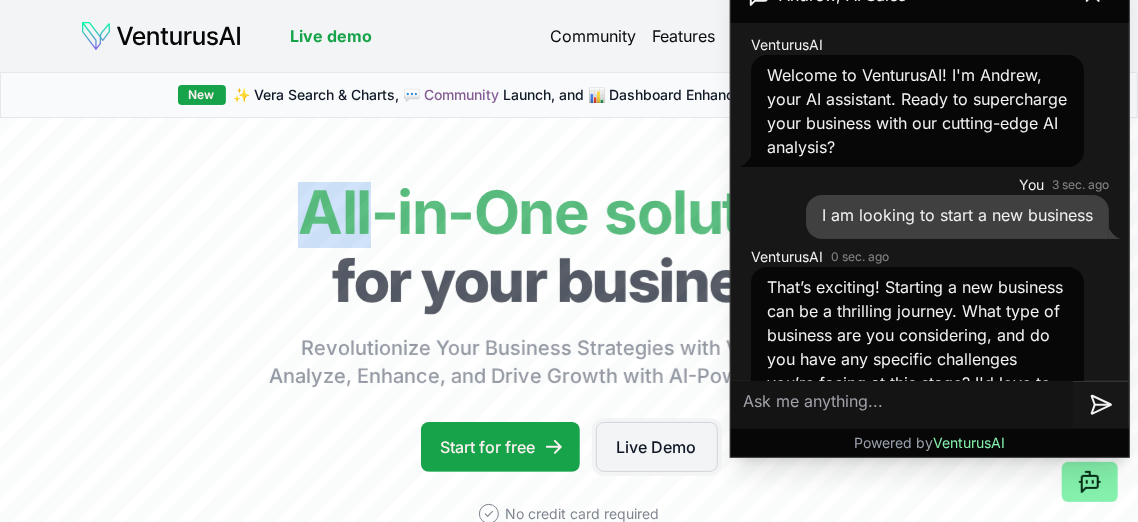 click on "Live Demo" at bounding box center (657, 447) 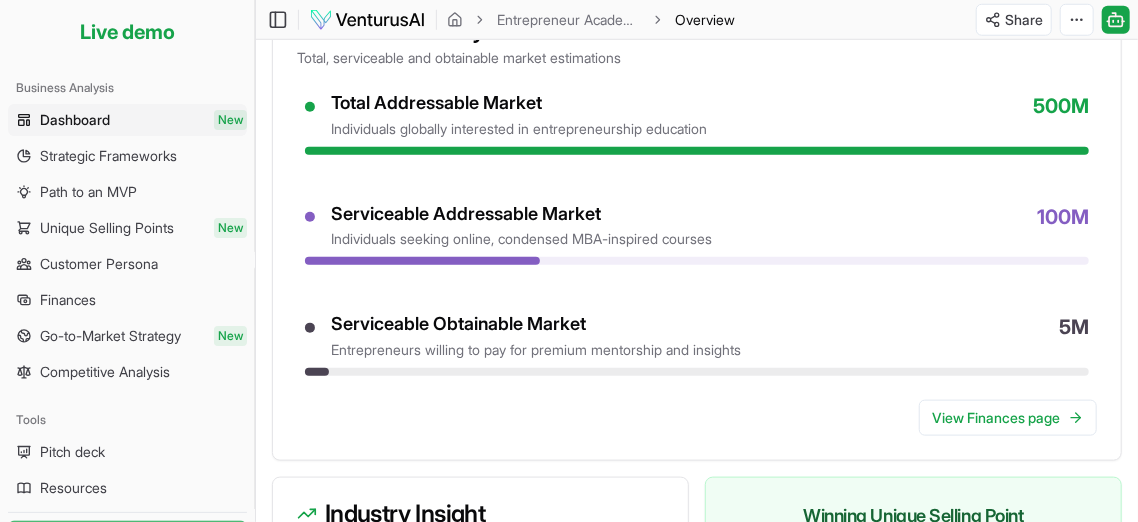 scroll, scrollTop: 0, scrollLeft: 0, axis: both 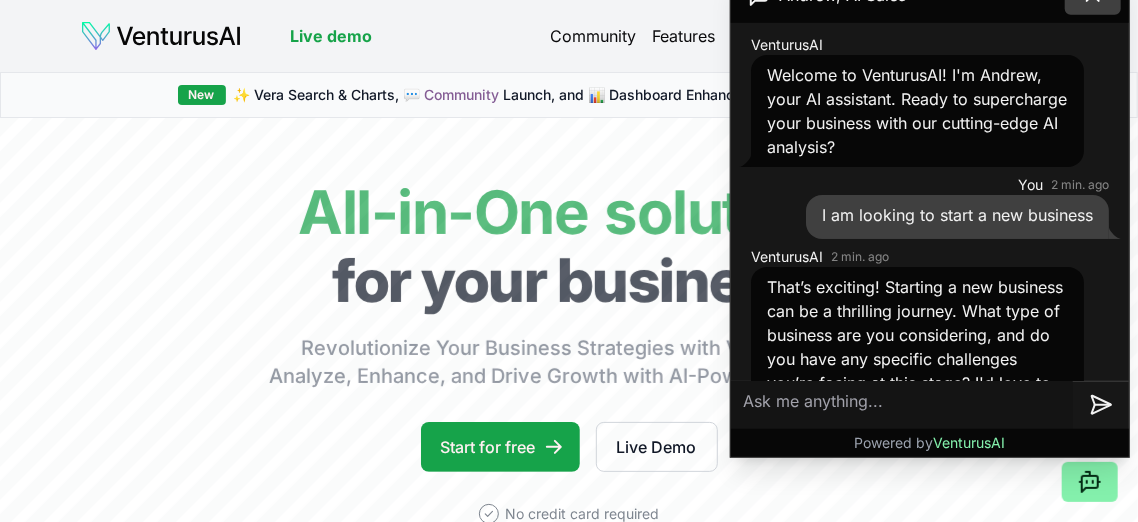 click 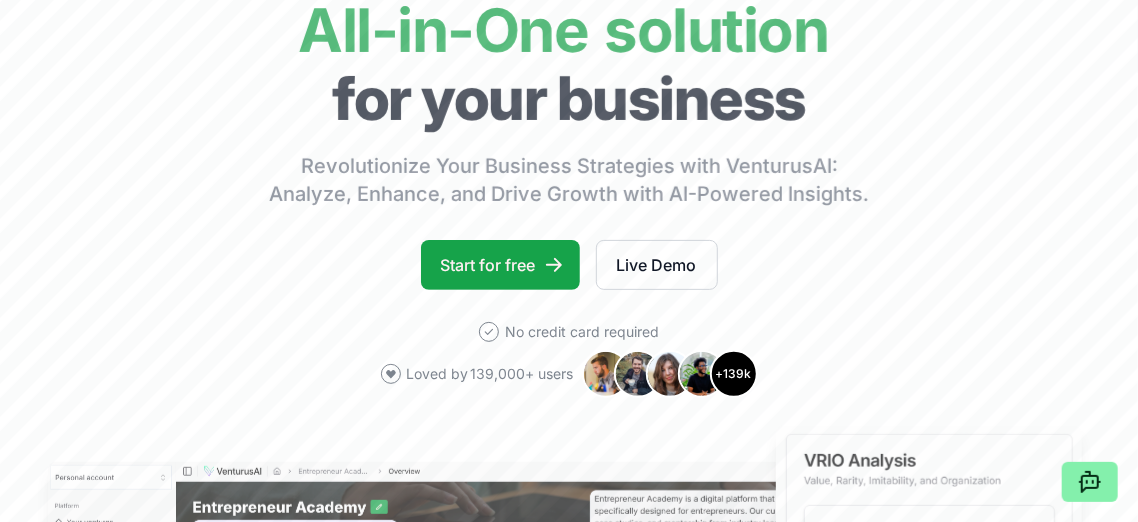 scroll, scrollTop: 0, scrollLeft: 0, axis: both 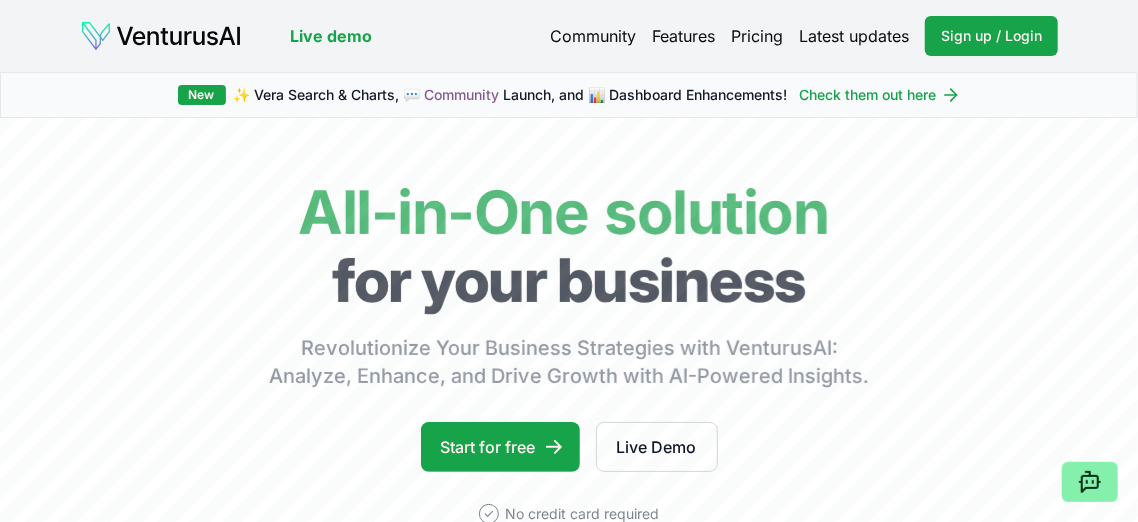 click on "Community" at bounding box center [593, 36] 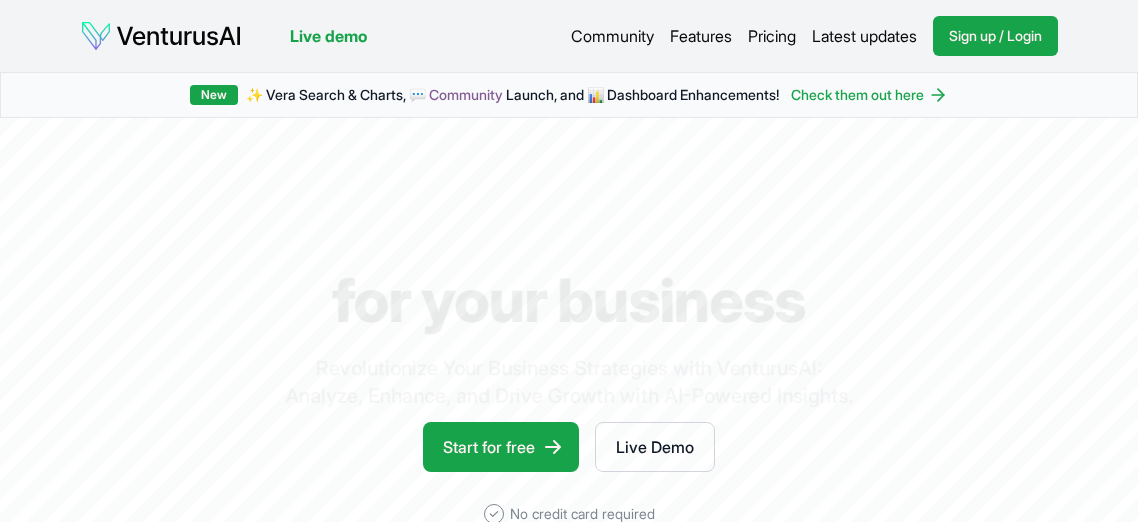 scroll, scrollTop: 0, scrollLeft: 0, axis: both 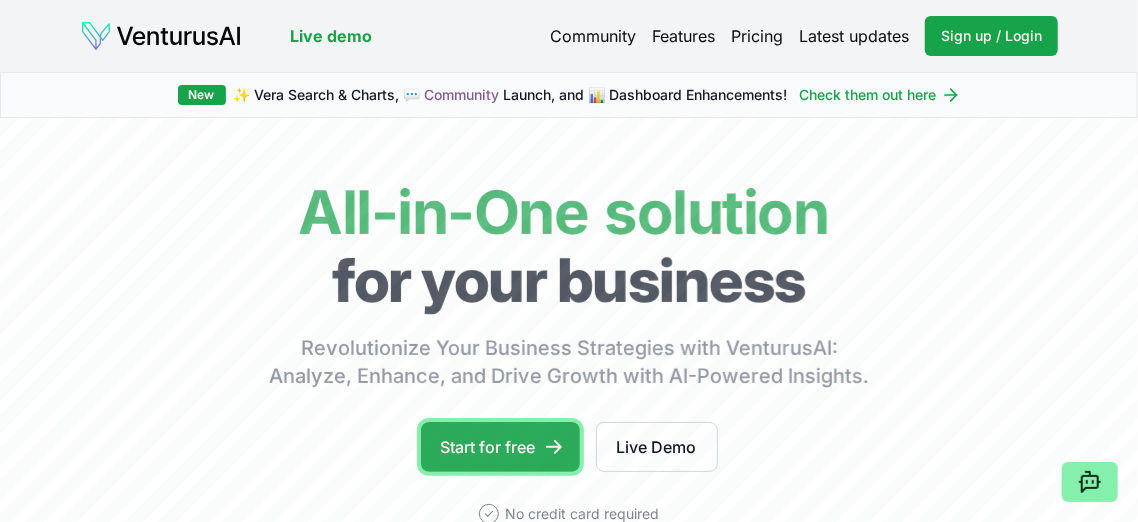 click on "Start for free" at bounding box center (500, 447) 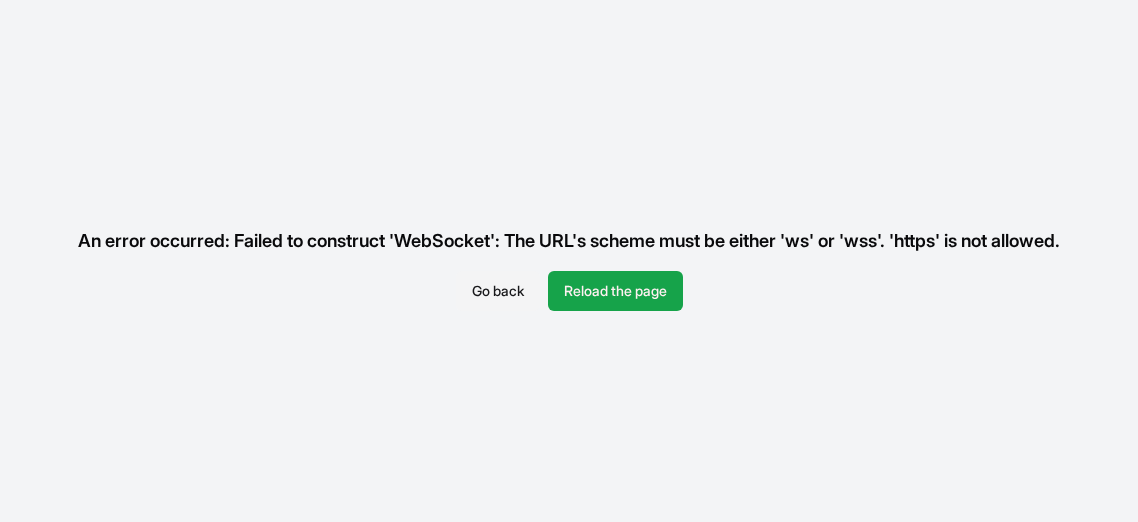 scroll, scrollTop: 0, scrollLeft: 0, axis: both 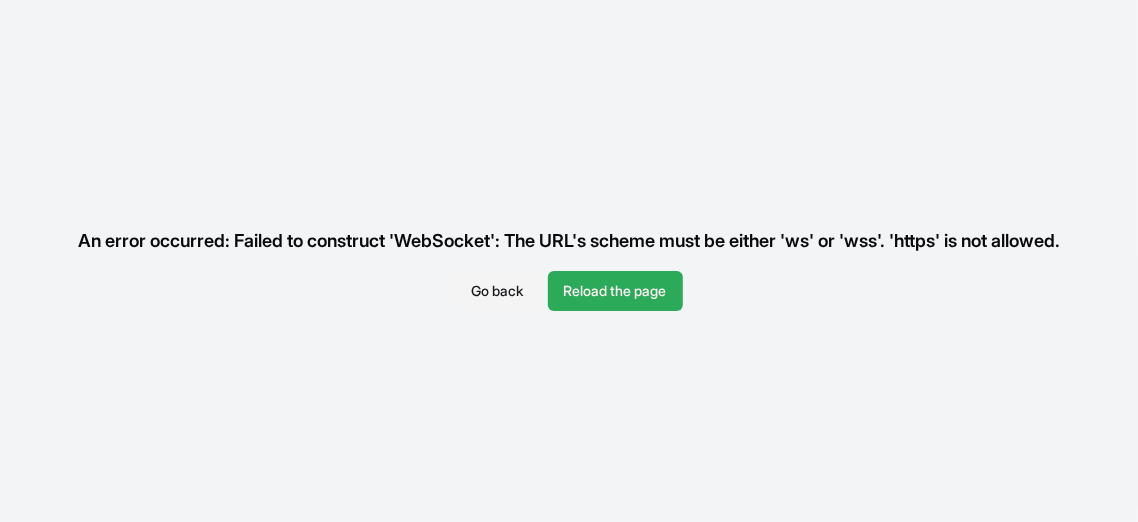click on "Reload the page" at bounding box center (615, 291) 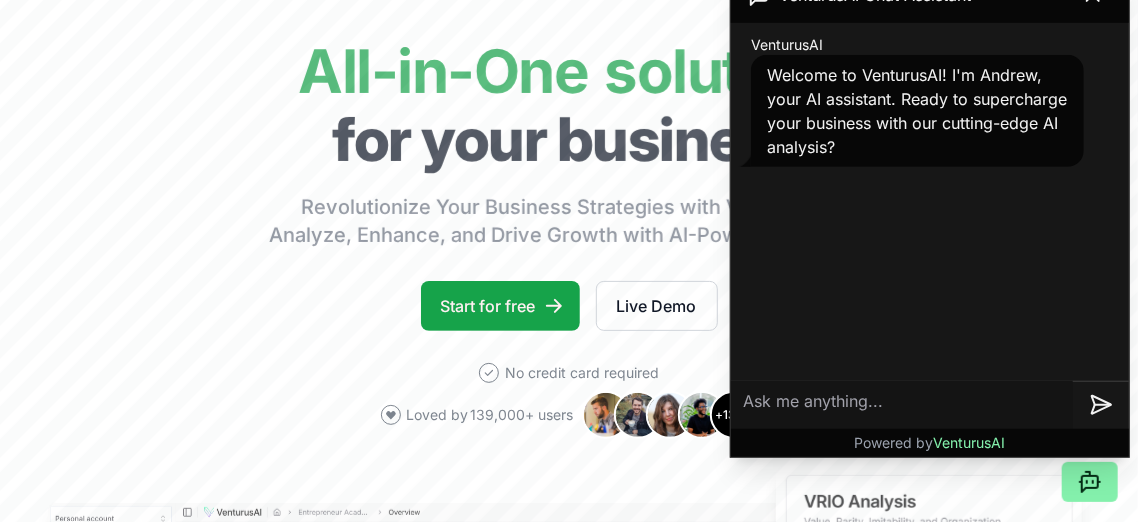 scroll, scrollTop: 165, scrollLeft: 0, axis: vertical 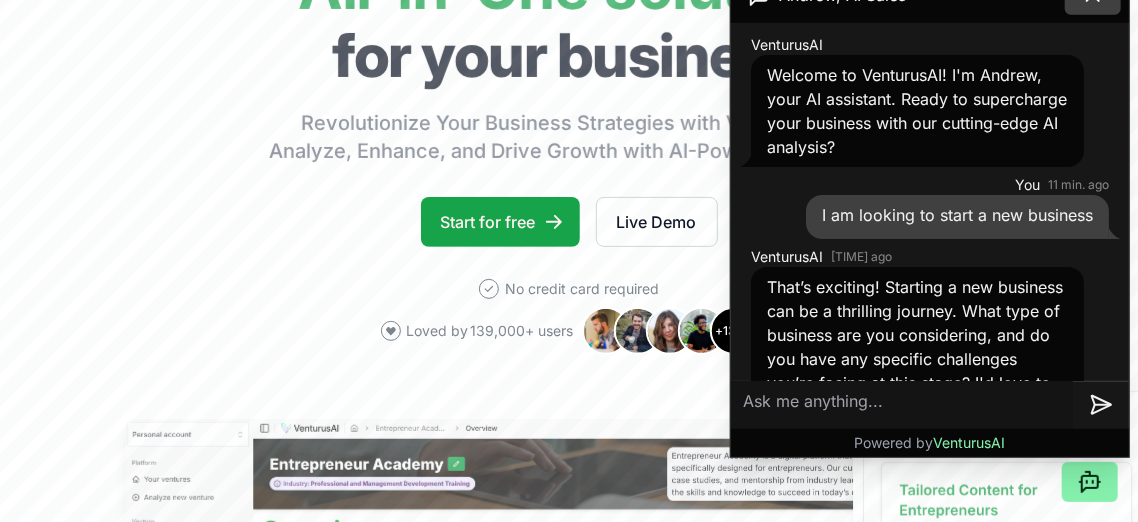 click 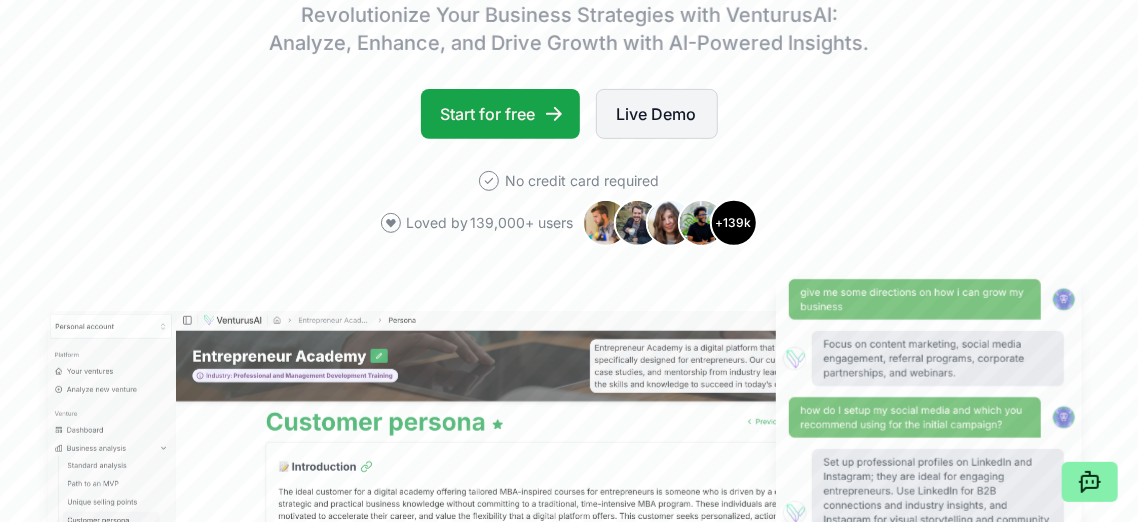 scroll, scrollTop: 294, scrollLeft: 0, axis: vertical 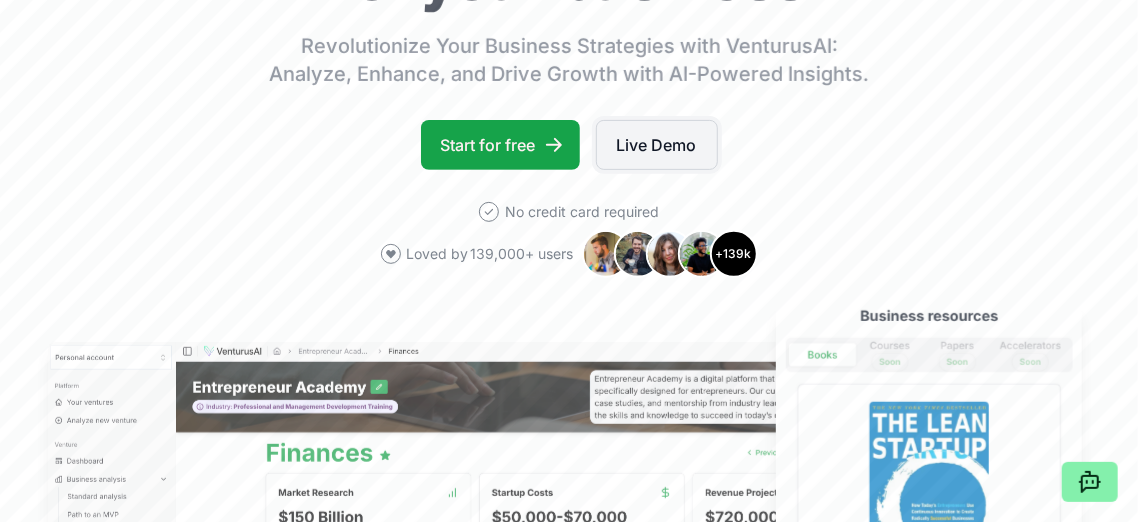 click on "Live Demo" at bounding box center (657, 145) 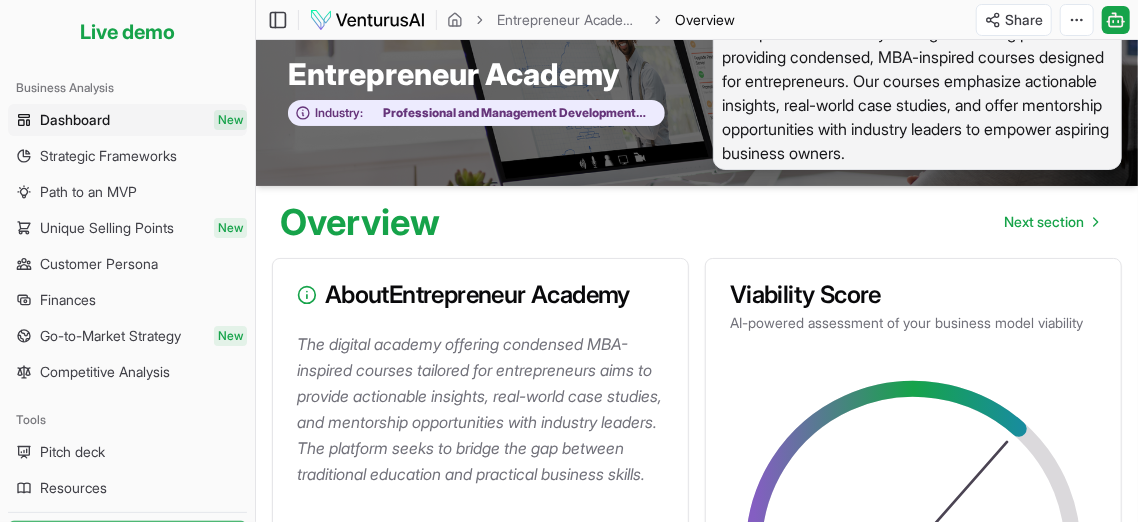 scroll, scrollTop: 0, scrollLeft: 0, axis: both 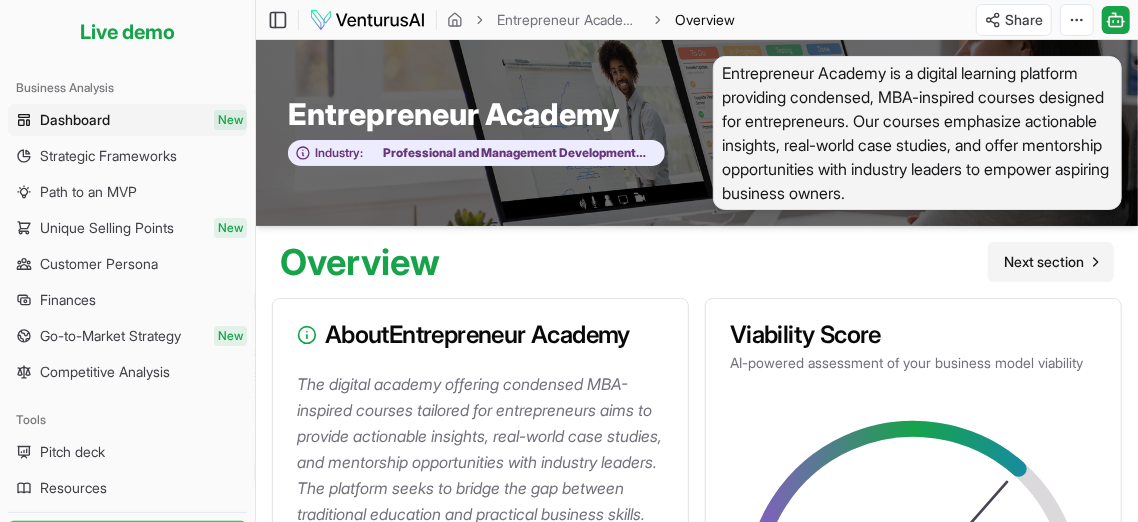 click 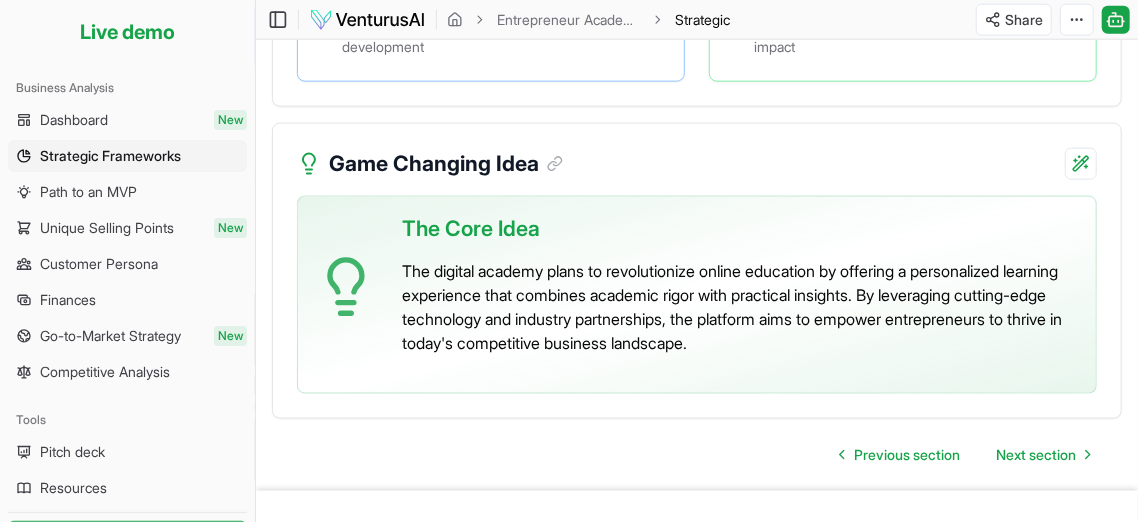 scroll, scrollTop: 4630, scrollLeft: 0, axis: vertical 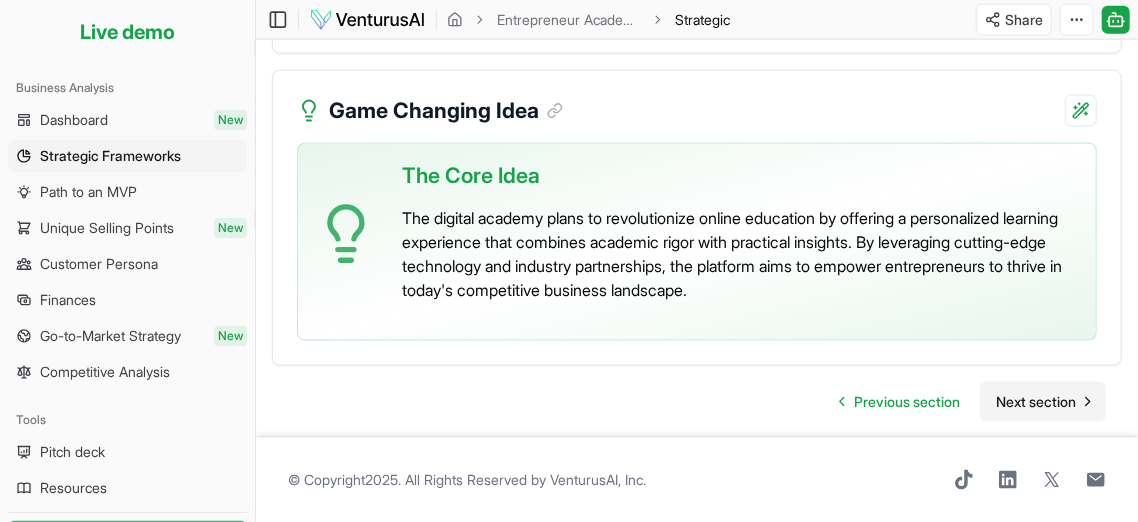 click on "Next section" at bounding box center [1036, 402] 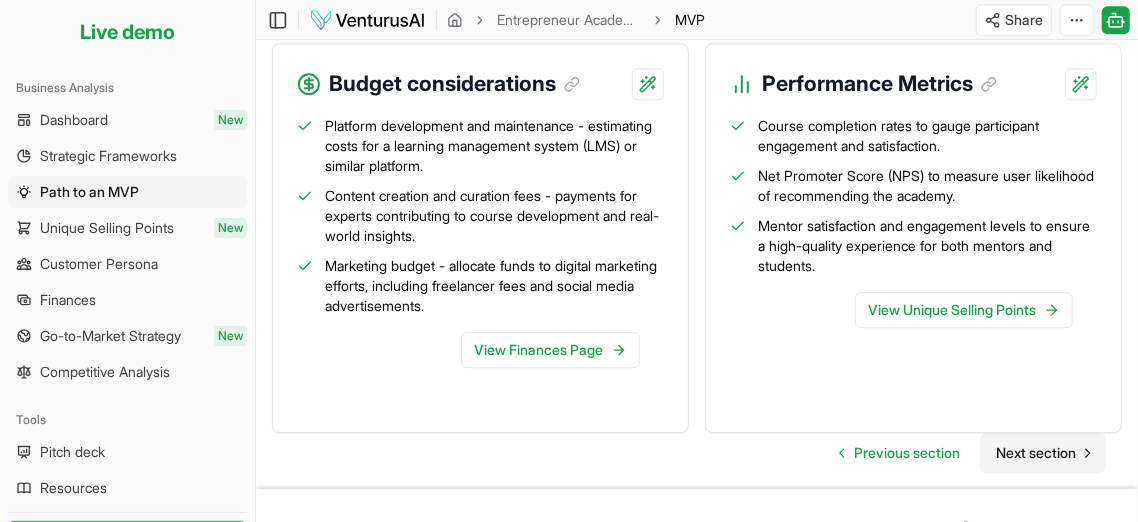 scroll, scrollTop: 2523, scrollLeft: 0, axis: vertical 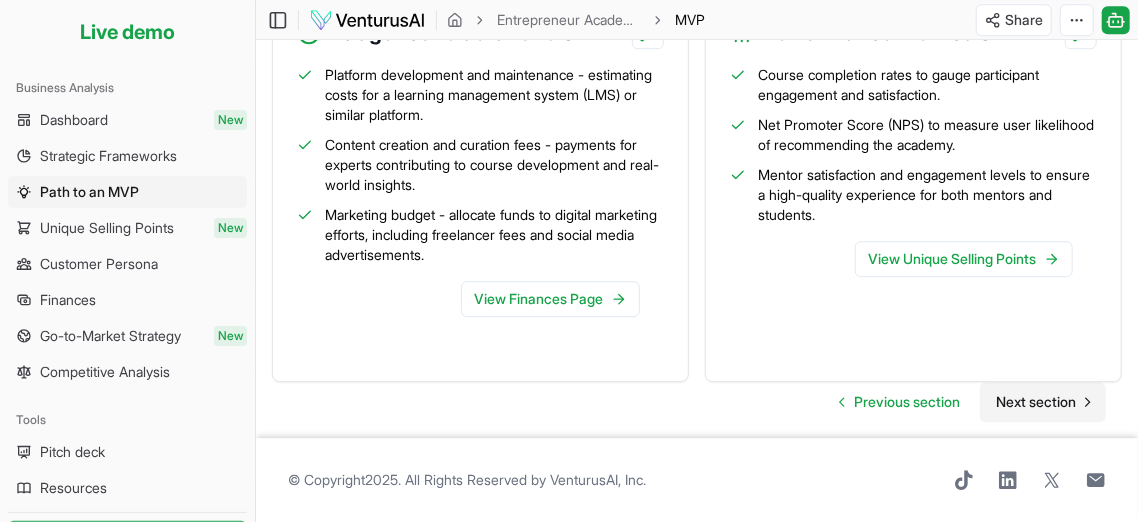 click on "Next section" at bounding box center [1036, 402] 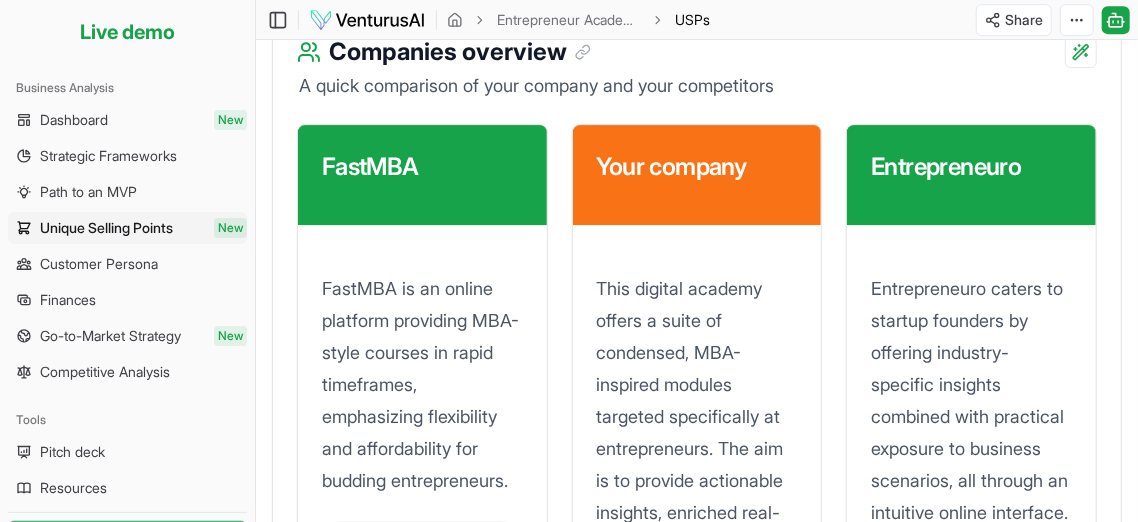 scroll, scrollTop: 2941, scrollLeft: 0, axis: vertical 